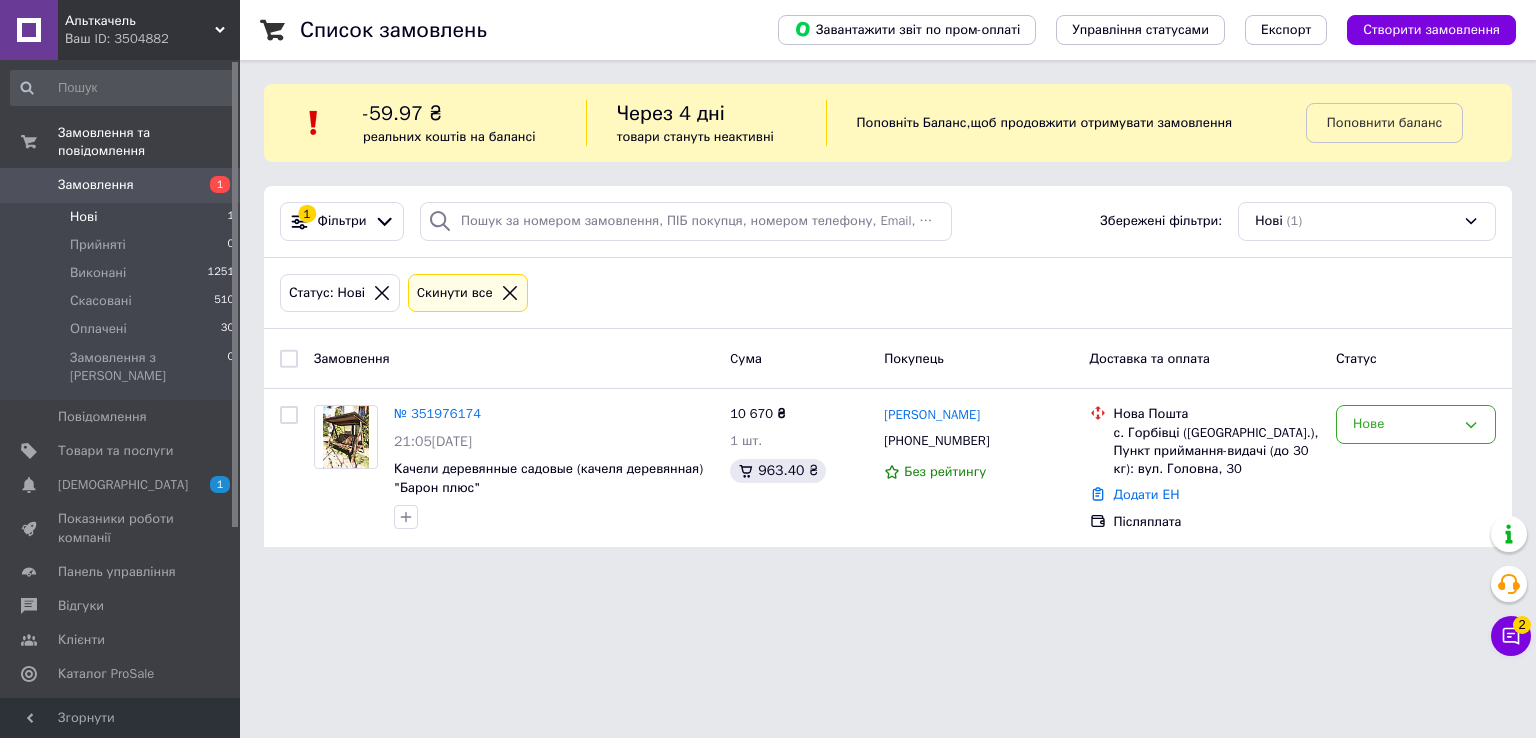 scroll, scrollTop: 0, scrollLeft: 0, axis: both 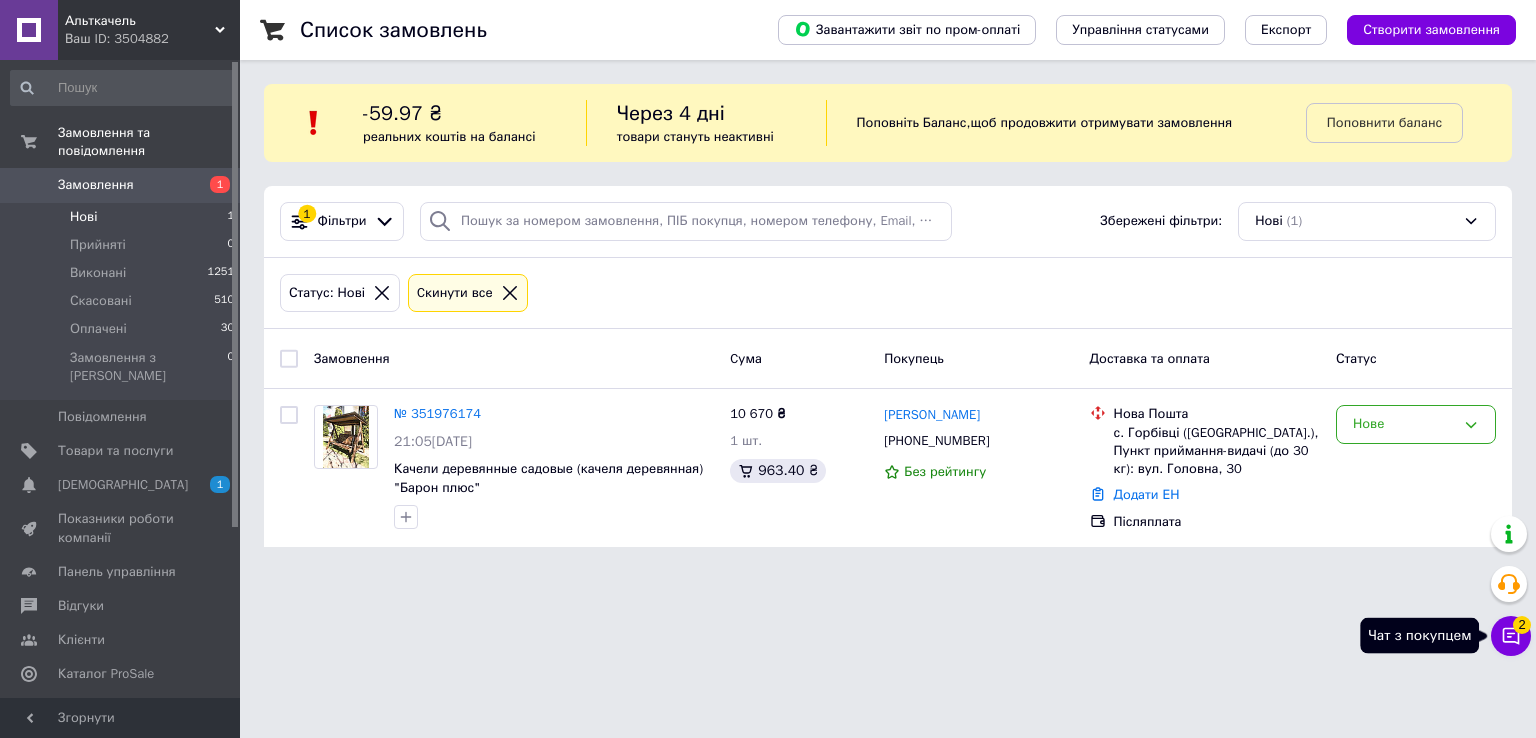 click 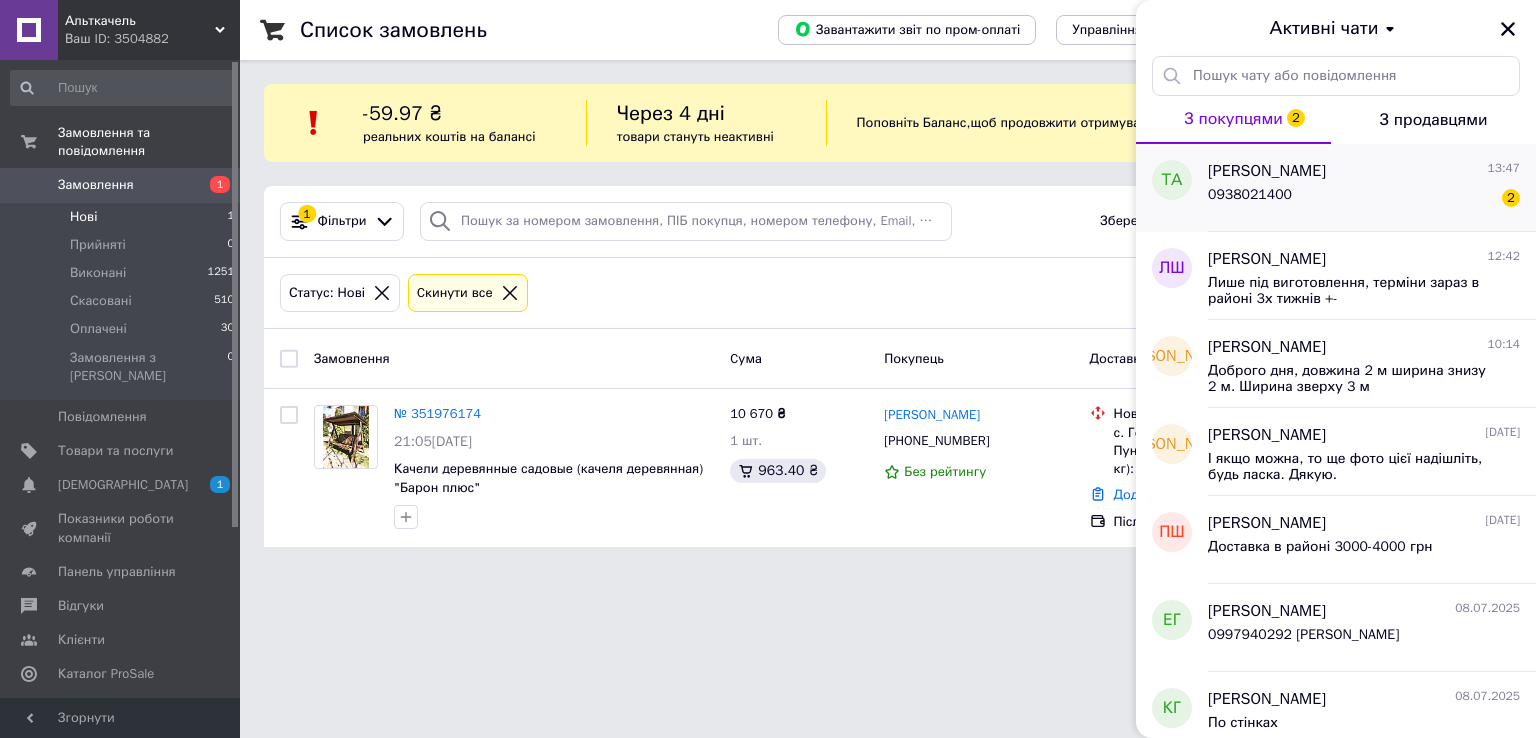 click on "[PERSON_NAME]" at bounding box center [1267, 171] 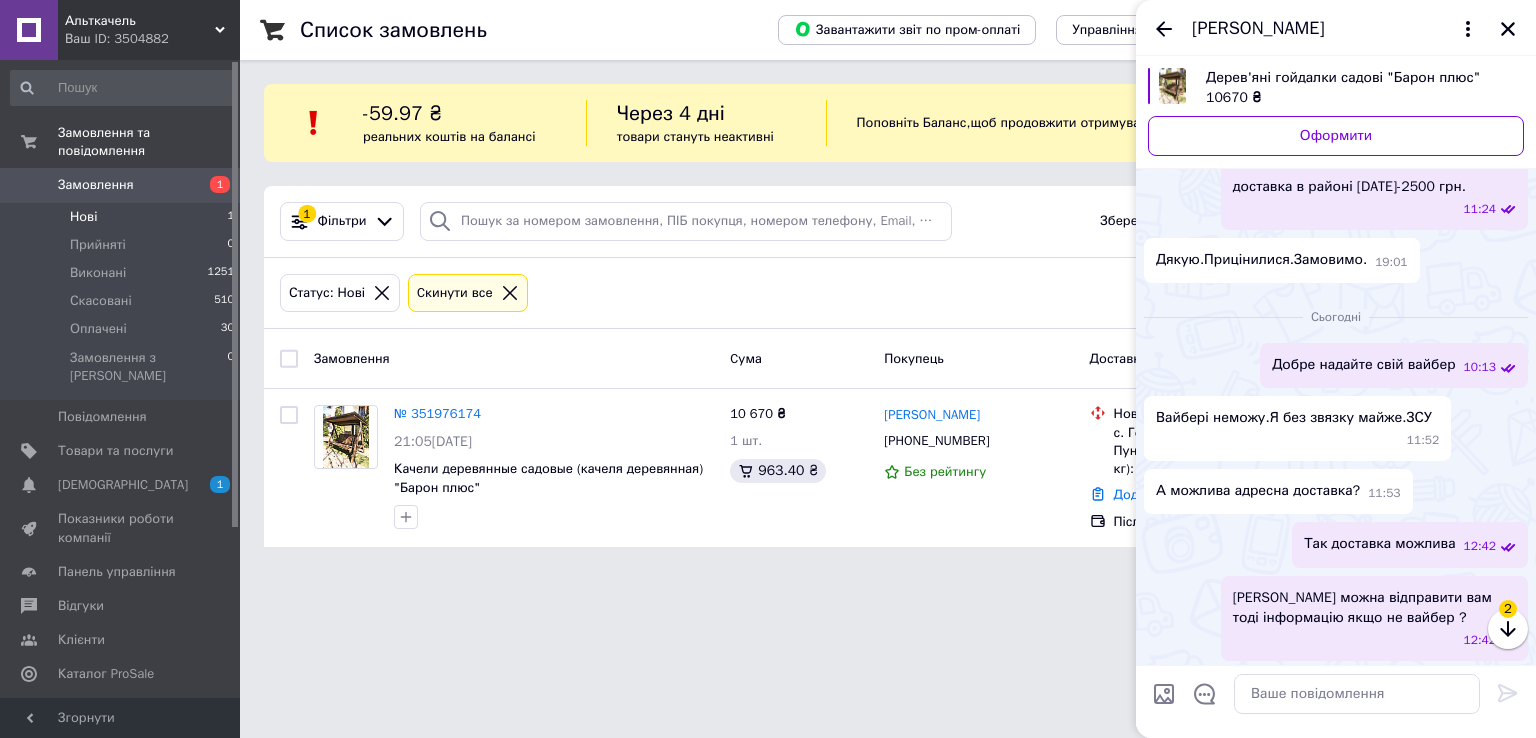 scroll, scrollTop: 649, scrollLeft: 0, axis: vertical 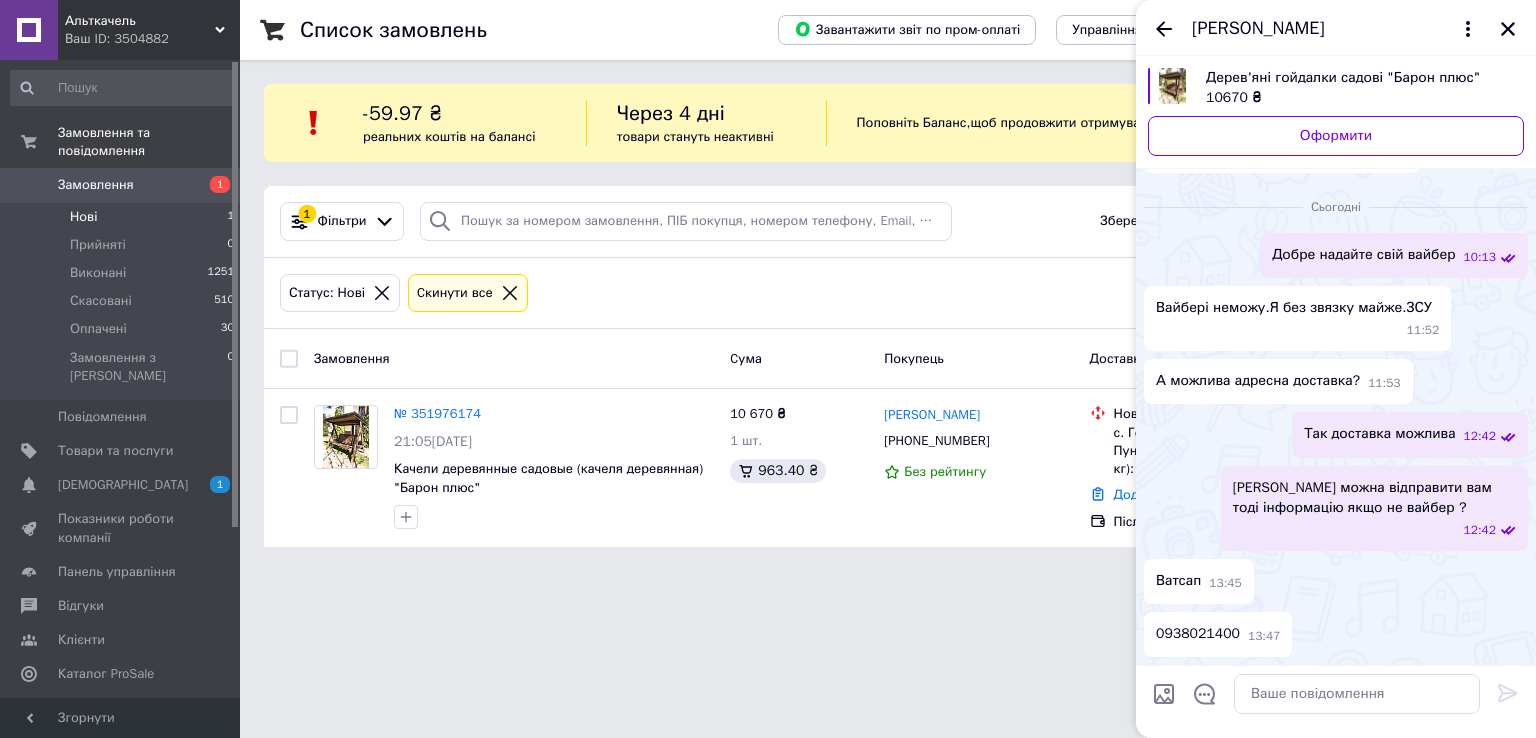 click on "0938021400" at bounding box center [1198, 634] 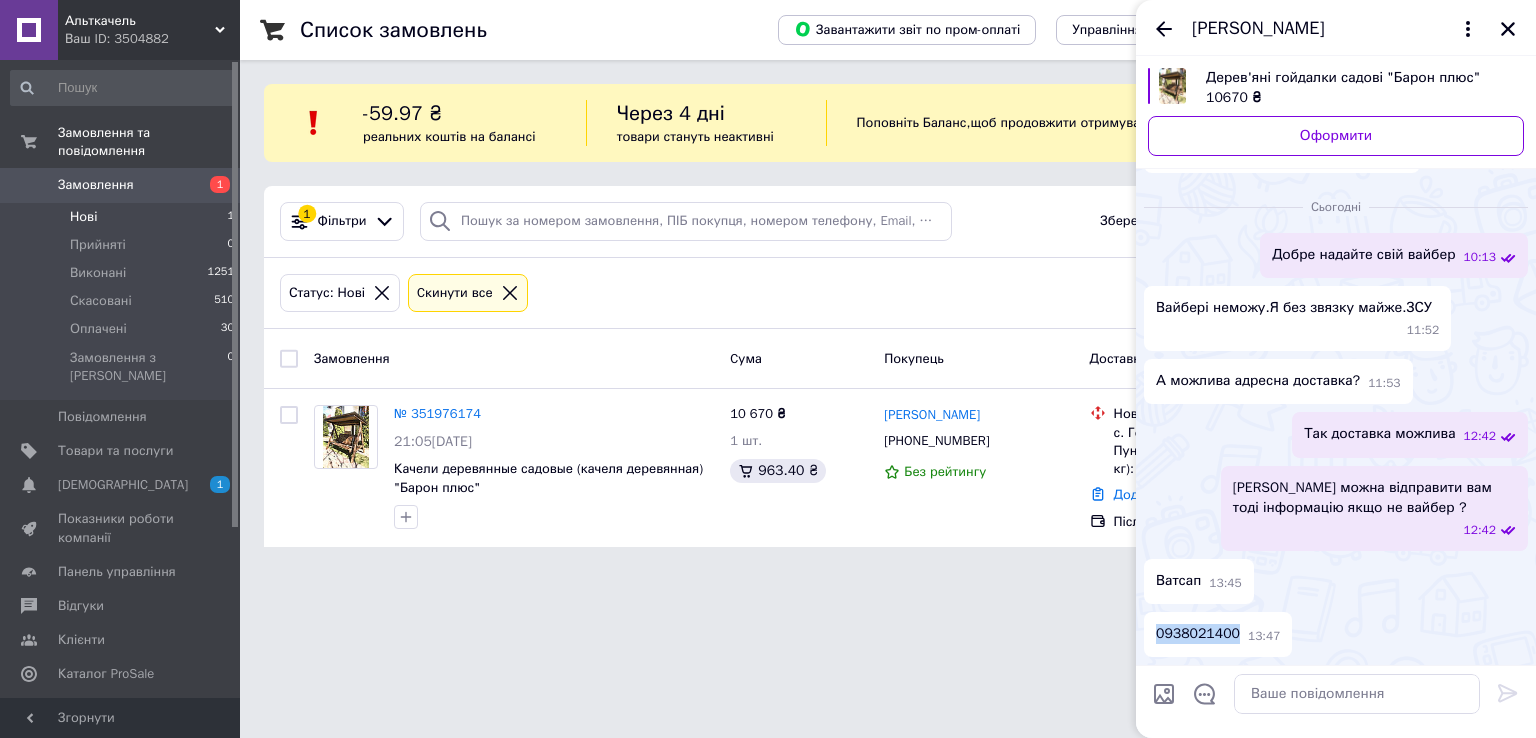 click on "0938021400" at bounding box center [1198, 634] 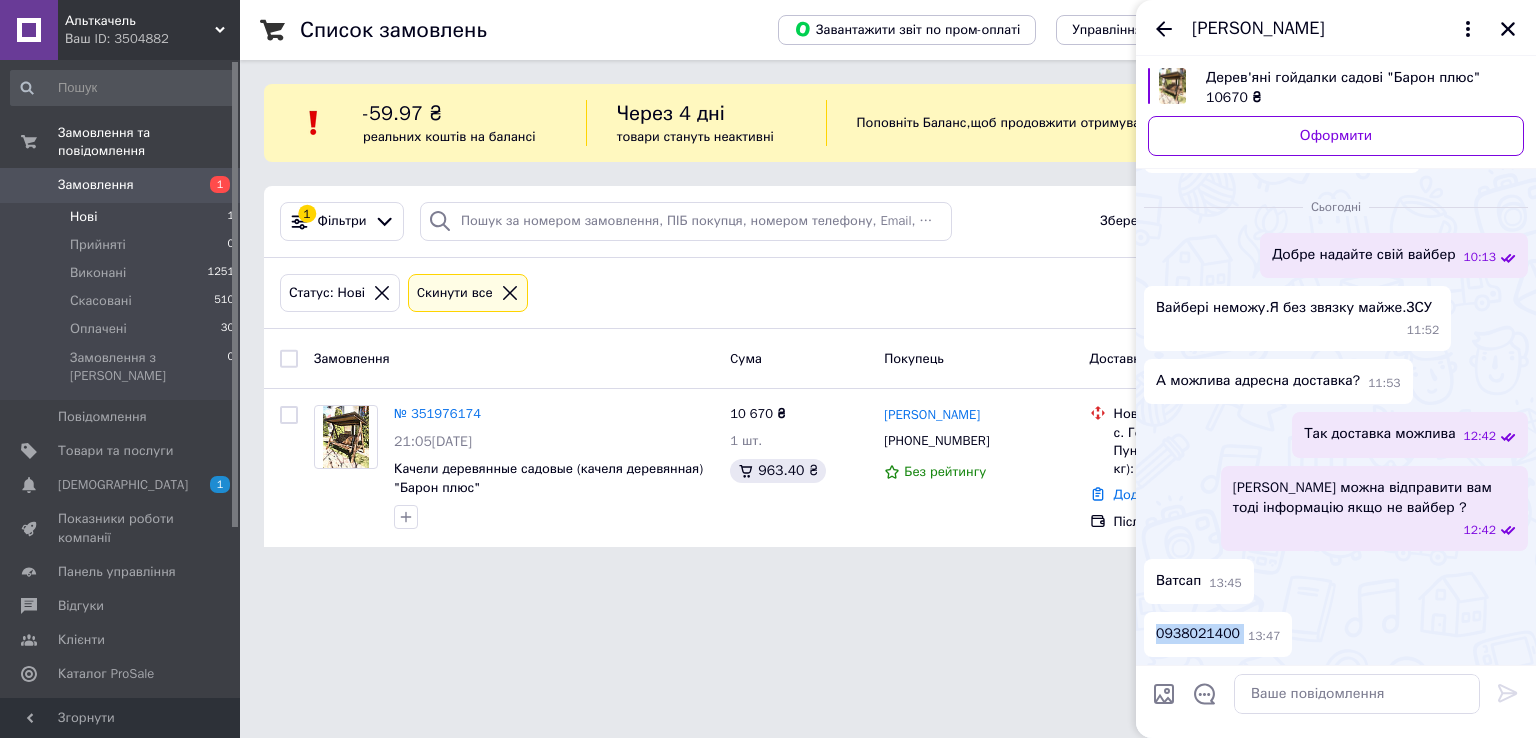 click on "0938021400" at bounding box center [1198, 634] 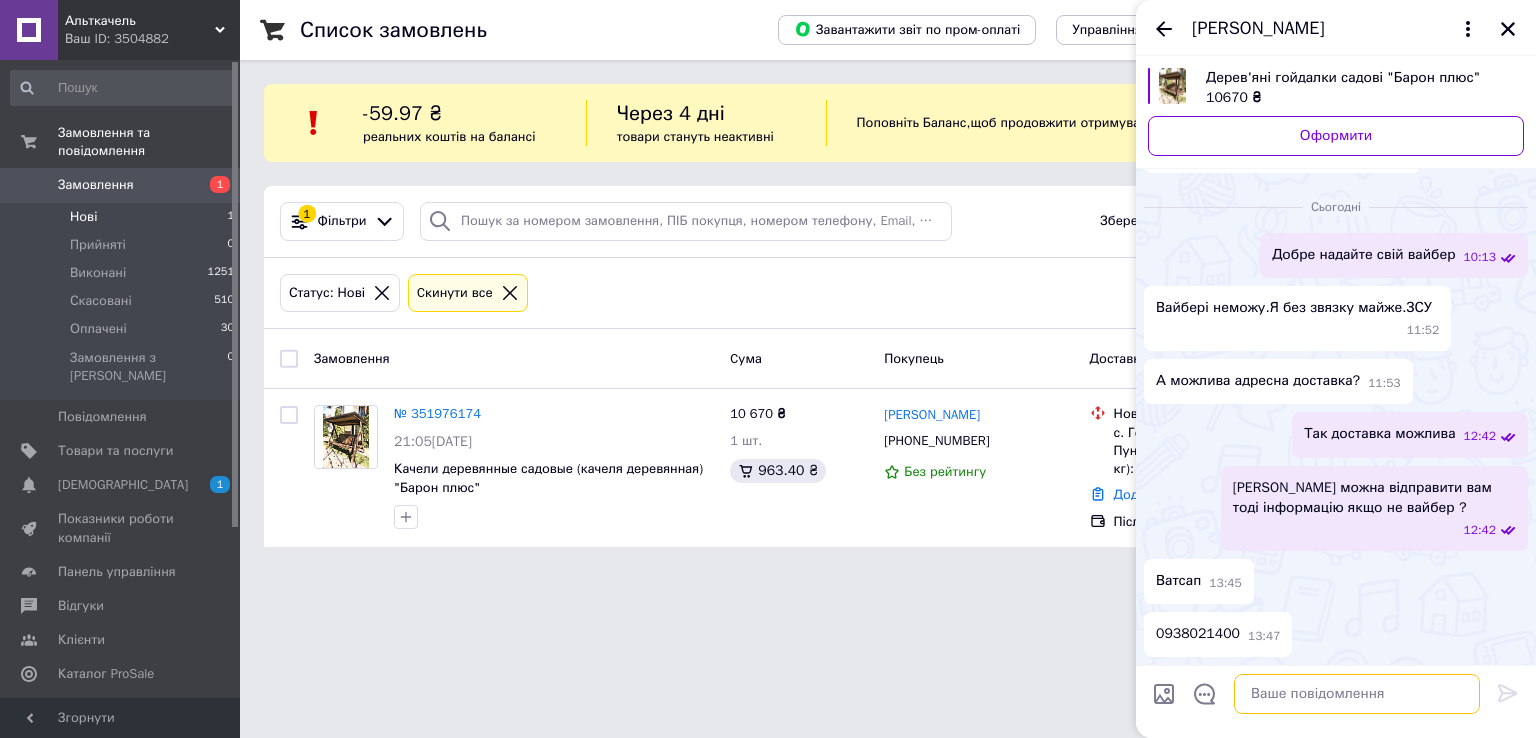 click at bounding box center (1357, 694) 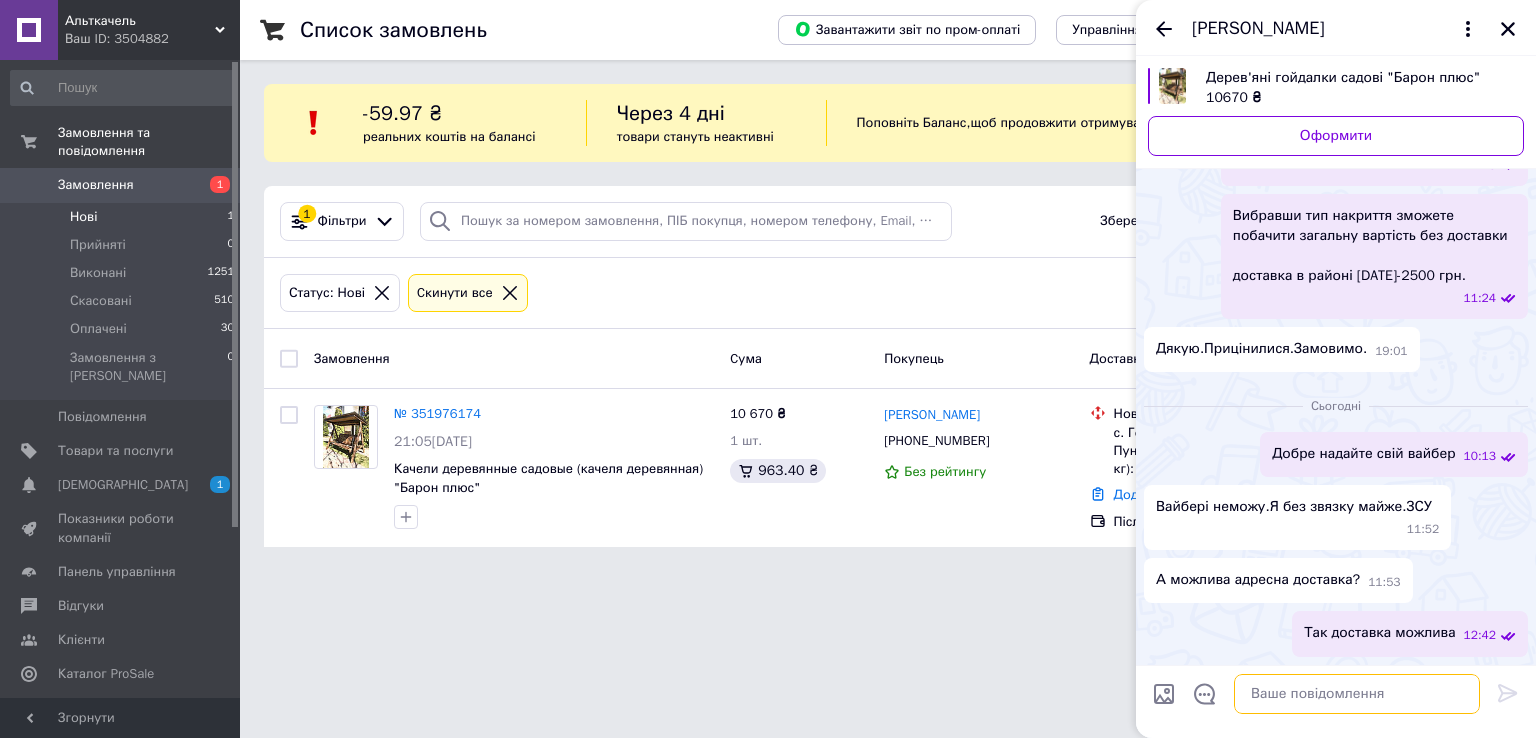 scroll, scrollTop: 249, scrollLeft: 0, axis: vertical 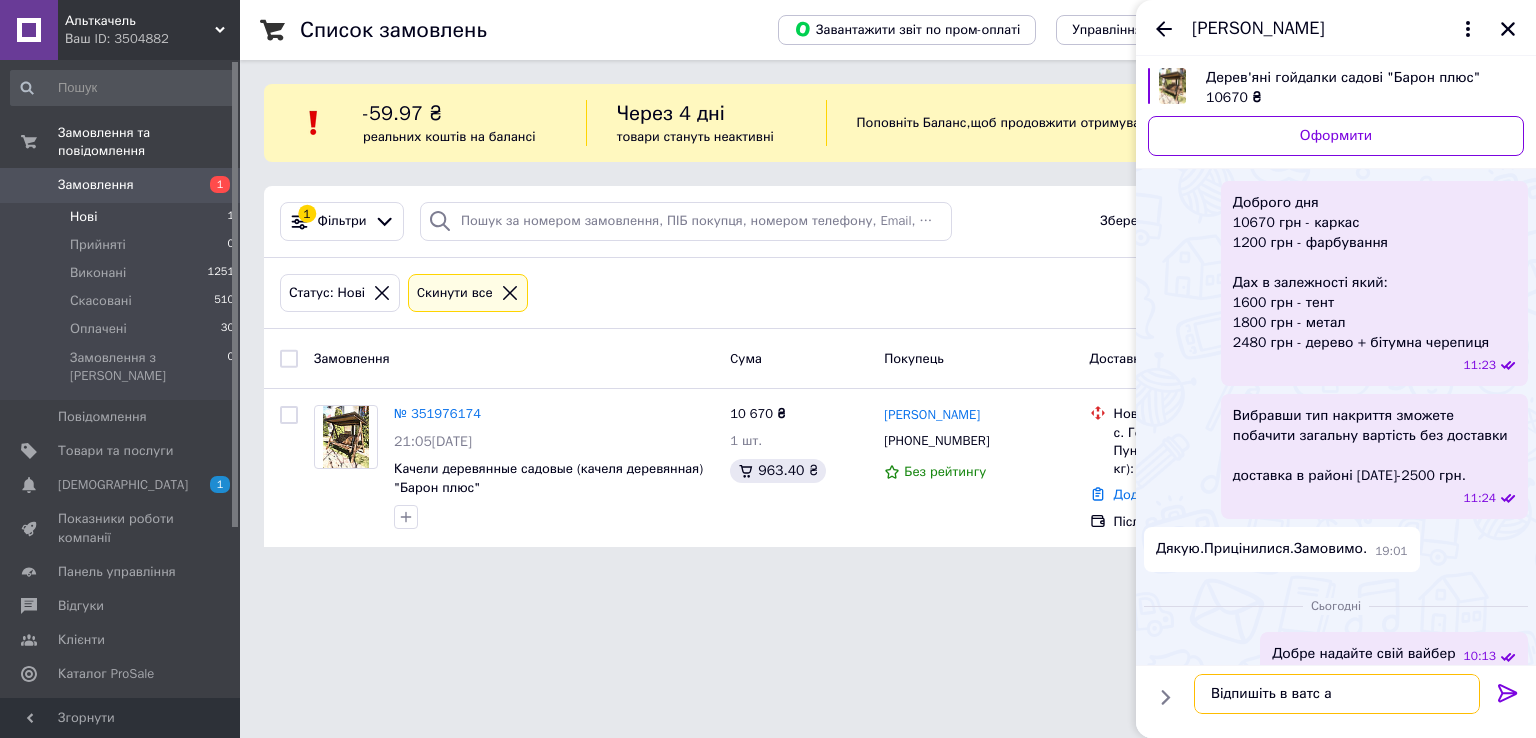 type on "Відпишіть в ватс ап" 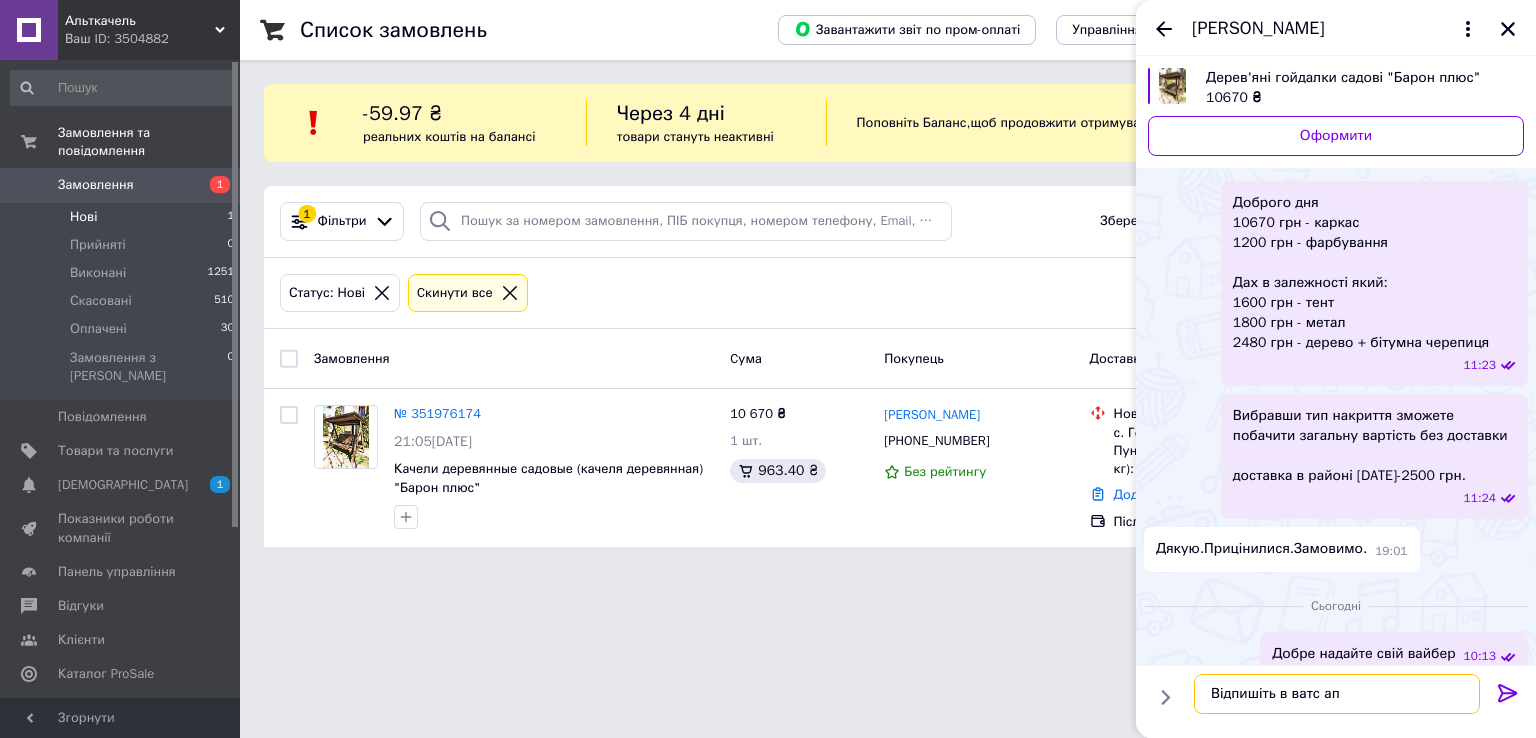type 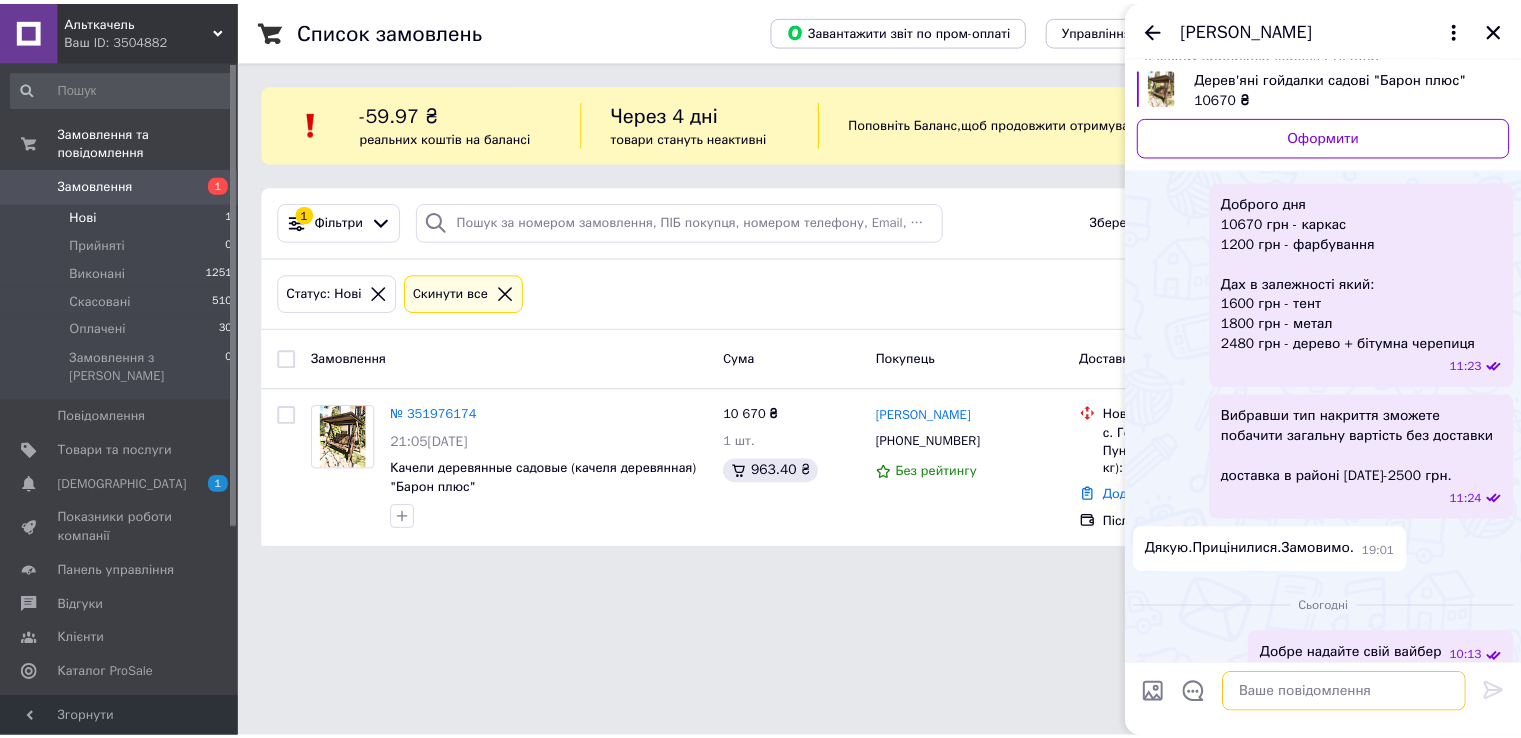 scroll, scrollTop: 666, scrollLeft: 0, axis: vertical 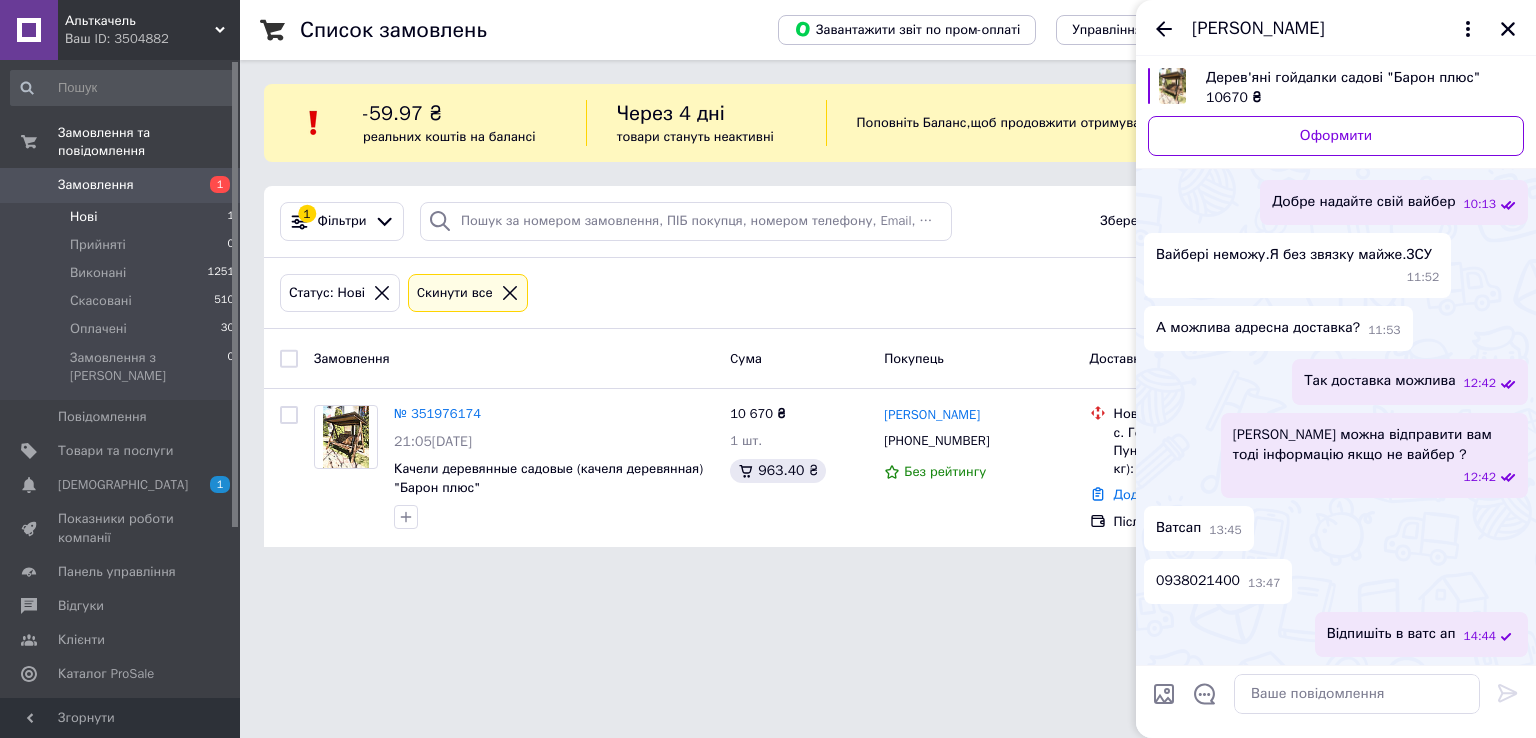 click on "Альткачель Ваш ID: 3504882 Сайт Альткачель Кабінет покупця Перевірити стан системи Сторінка на порталі Довідка Вийти Замовлення та повідомлення Замовлення 1 Нові 1 Прийняті 0 Виконані 1251 Скасовані 510 Оплачені 30 Замовлення з Розетки 0 Повідомлення 0 Товари та послуги Сповіщення 1 Показники роботи компанії Панель управління Відгуки Клієнти Каталог ProSale Аналітика Інструменти веб-майстра та SEO Управління сайтом Гаманець компанії [PERSON_NAME] Тарифи та рахунки Prom мікс 1 000 Згорнути
Експорт ,  1" at bounding box center [768, 285] 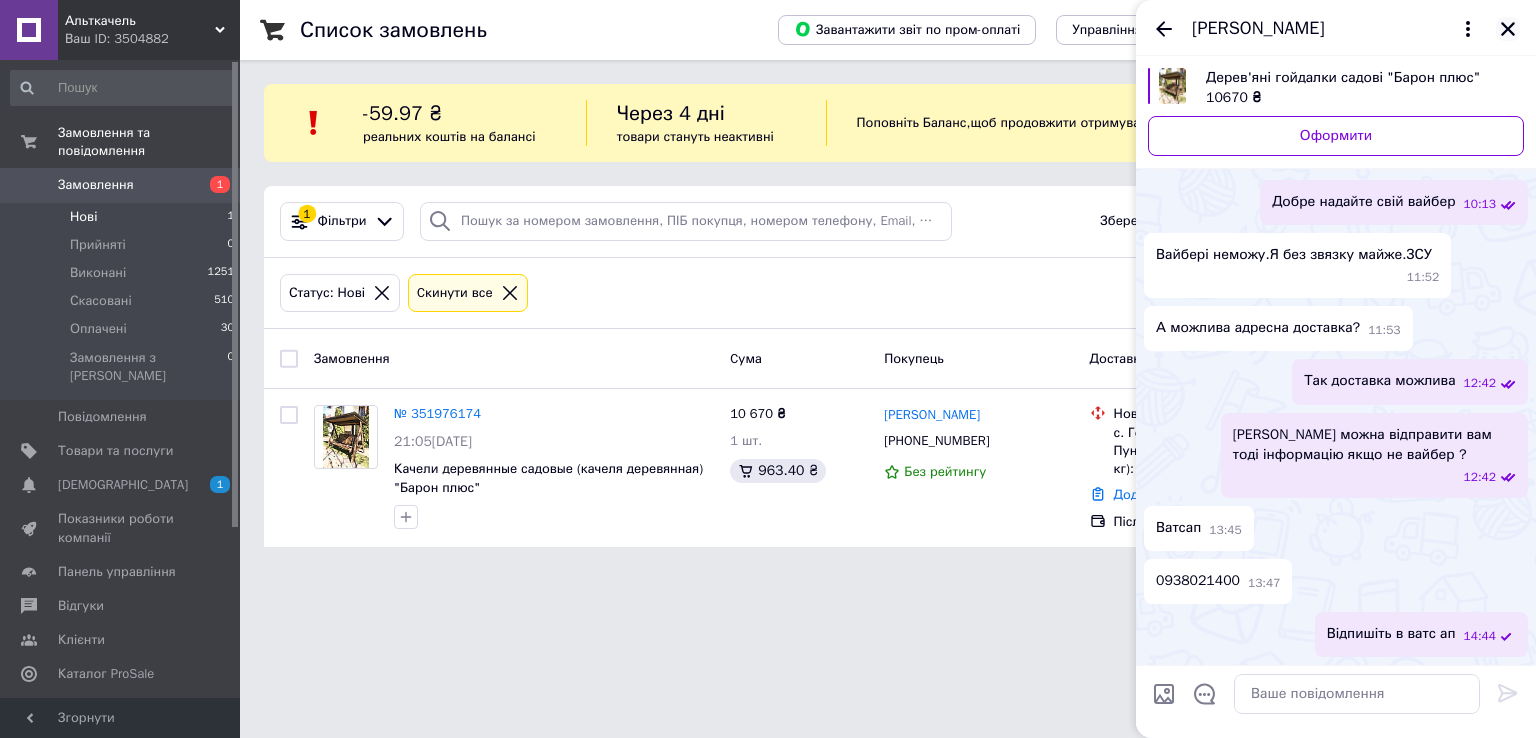 click 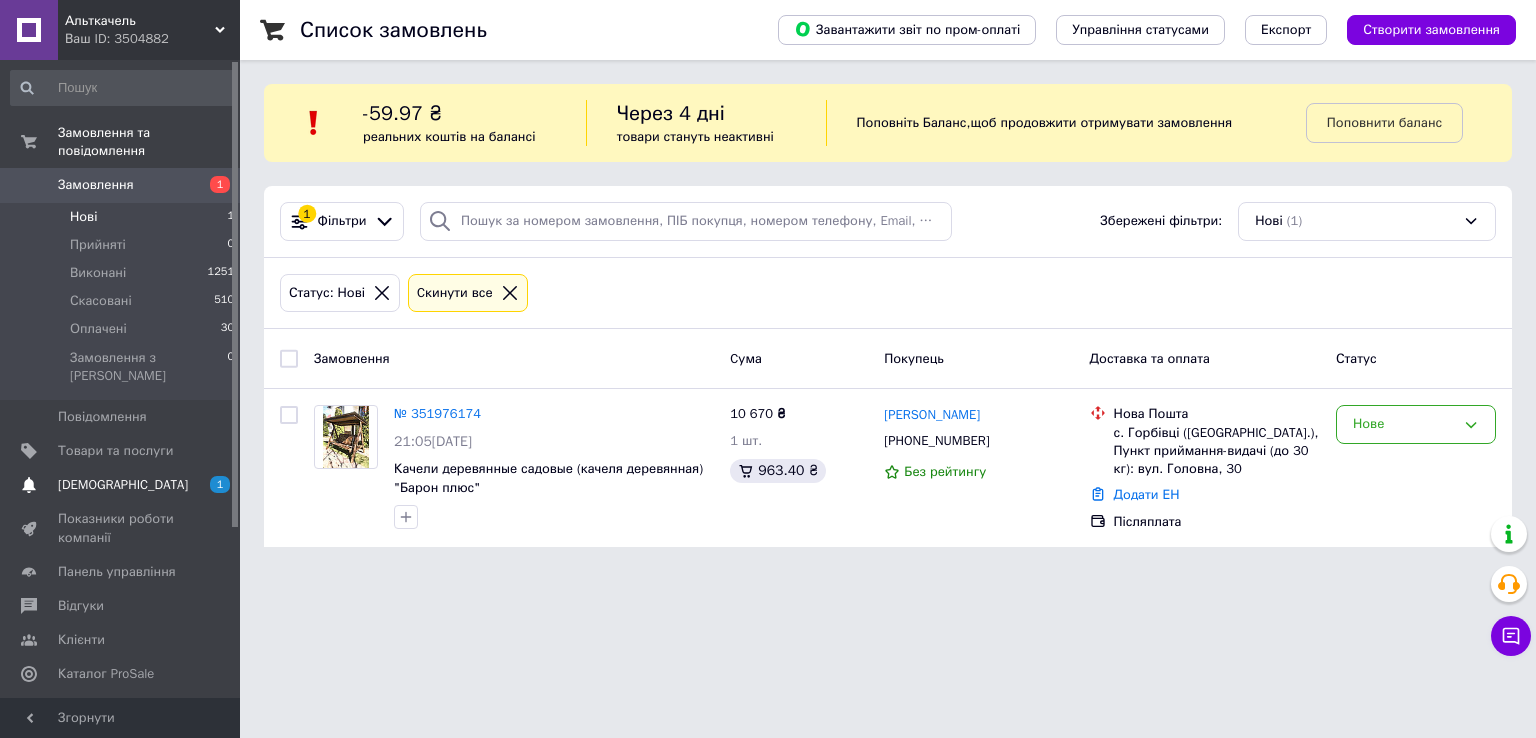click on "[DEMOGRAPHIC_DATA]" at bounding box center [121, 485] 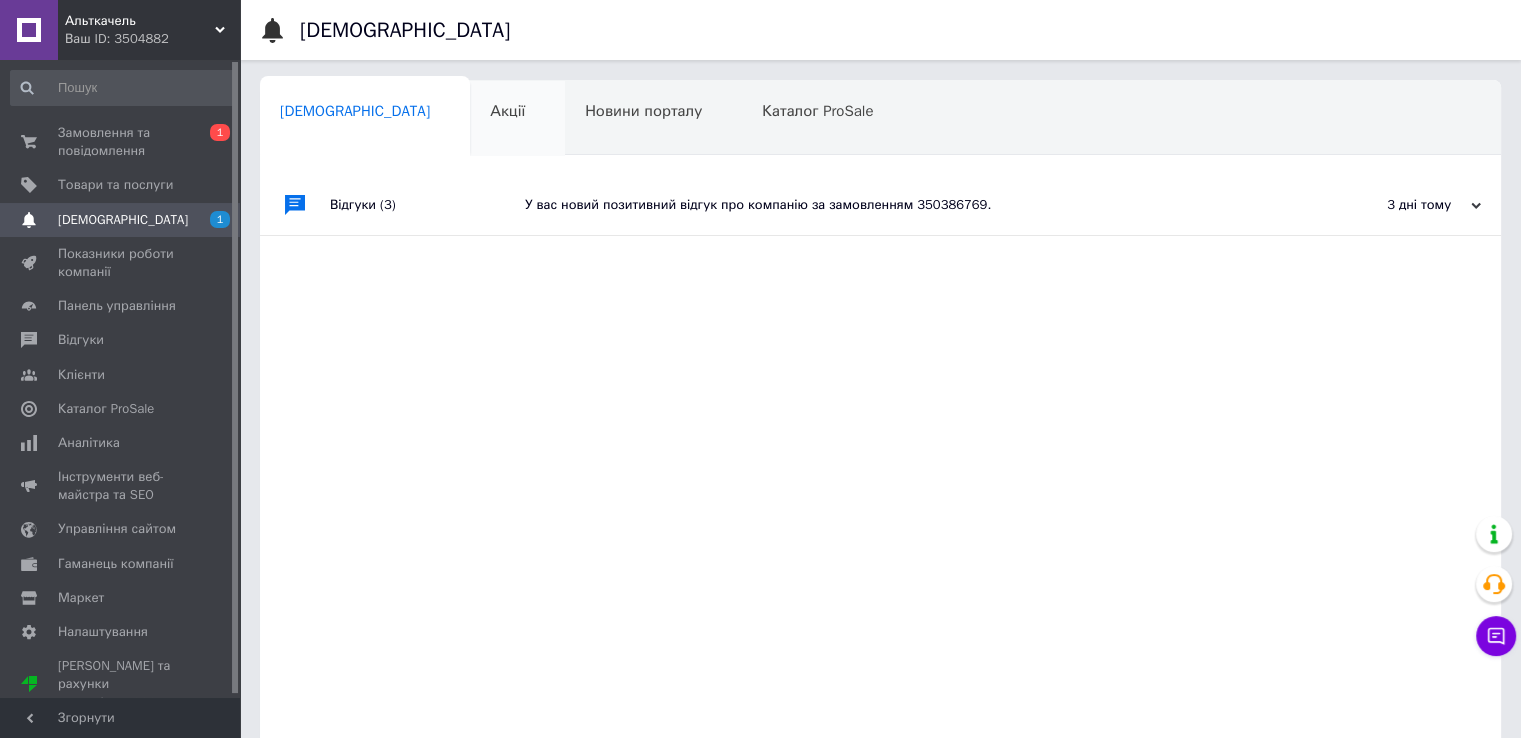 click on "Акції" at bounding box center (507, 111) 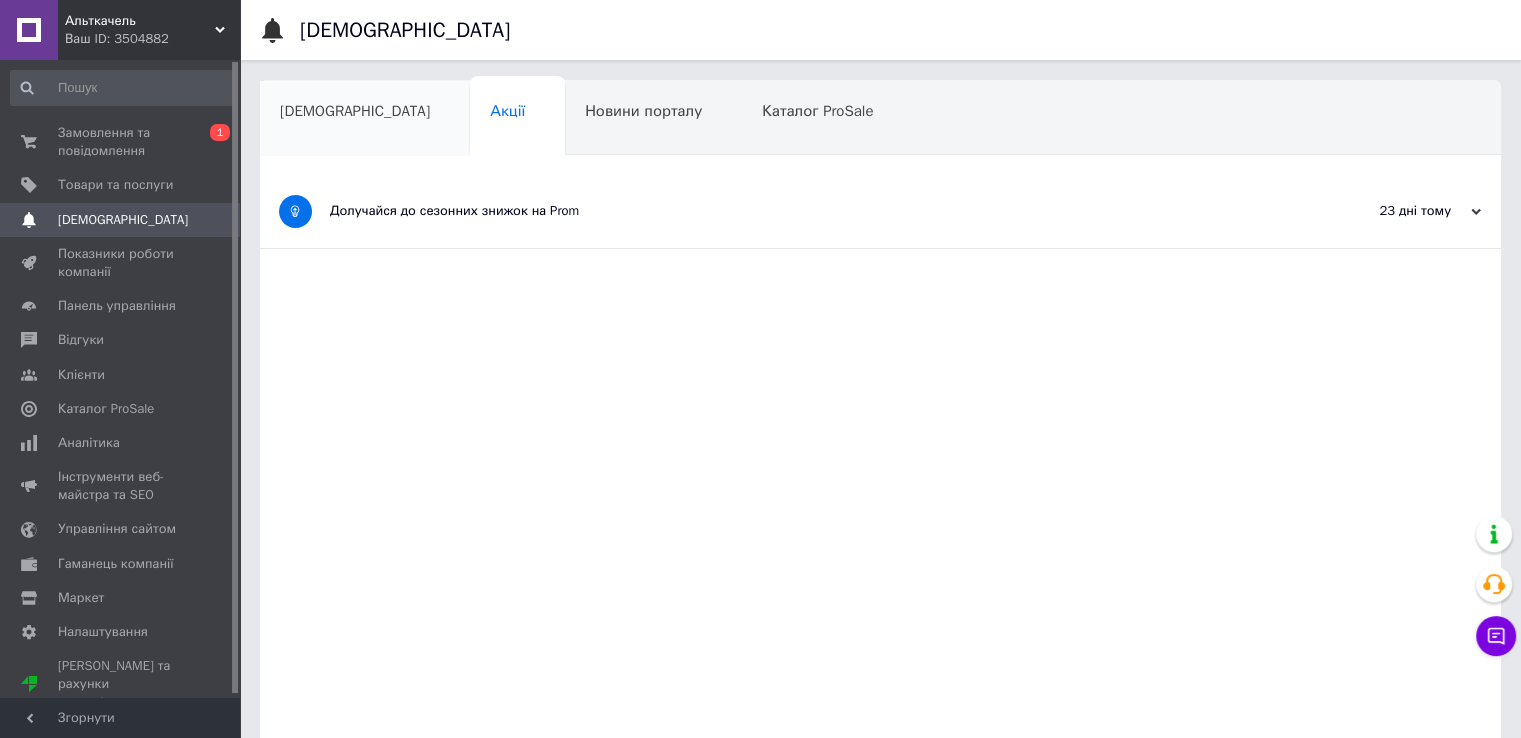 click on "[DEMOGRAPHIC_DATA]" at bounding box center [365, 119] 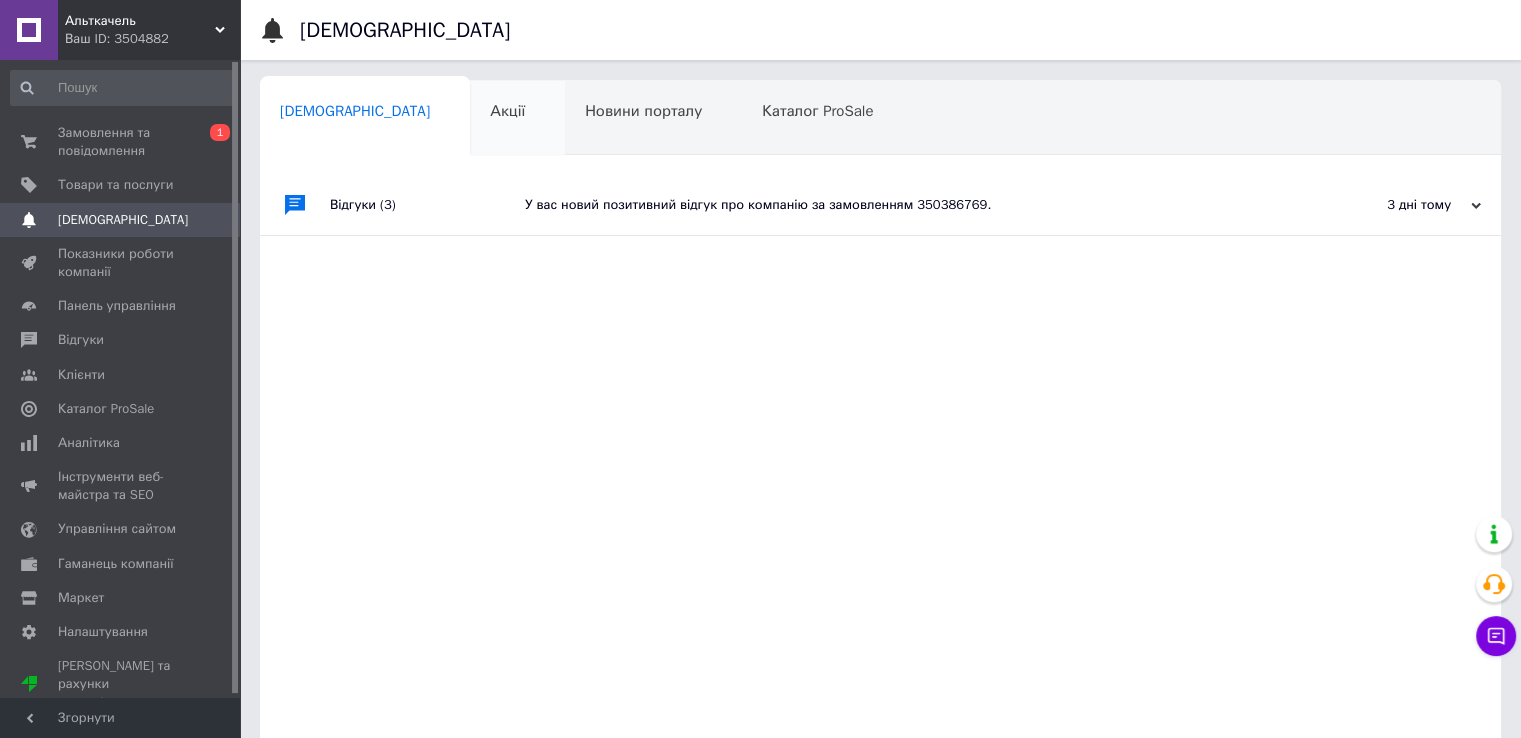 click on "Акції" at bounding box center [517, 119] 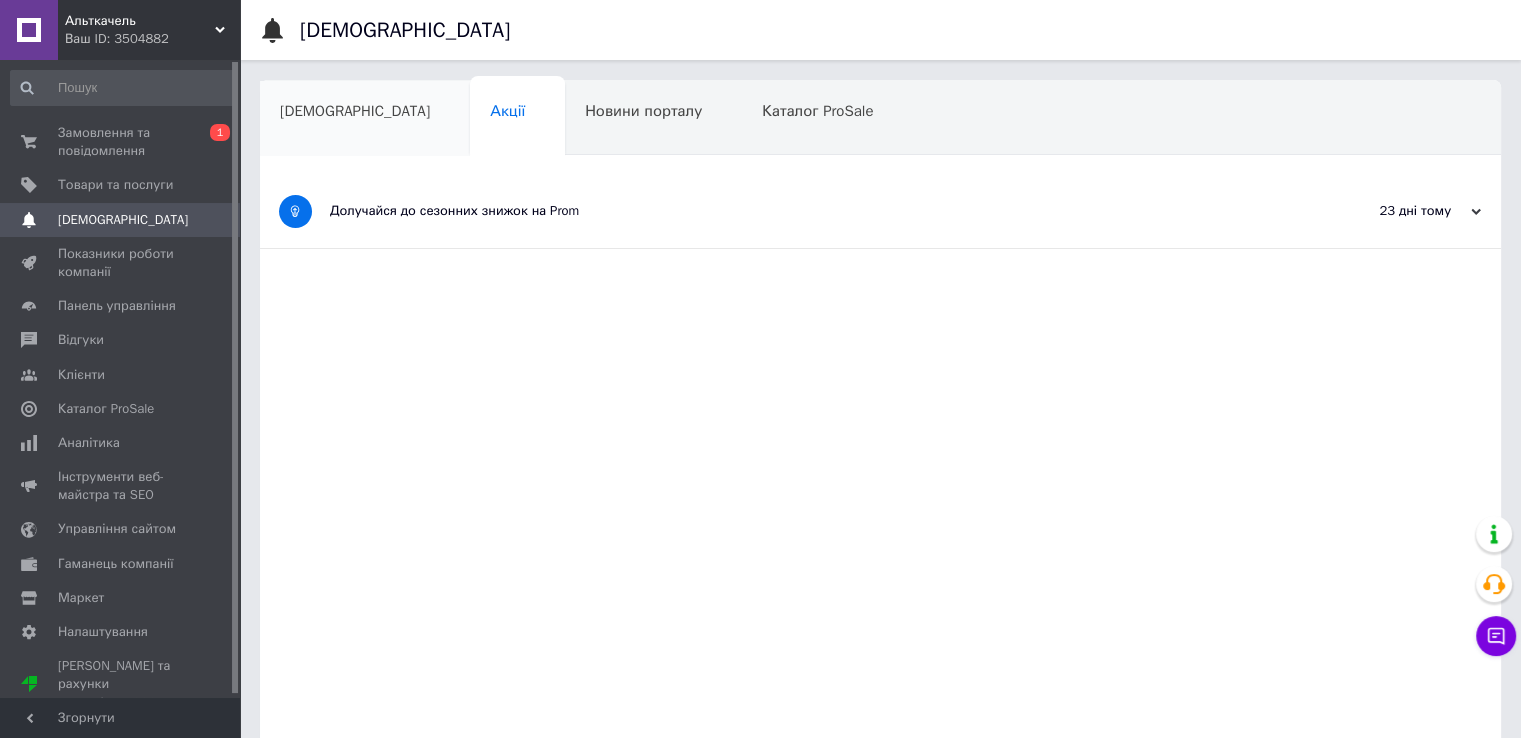 click on "[DEMOGRAPHIC_DATA]" at bounding box center [365, 119] 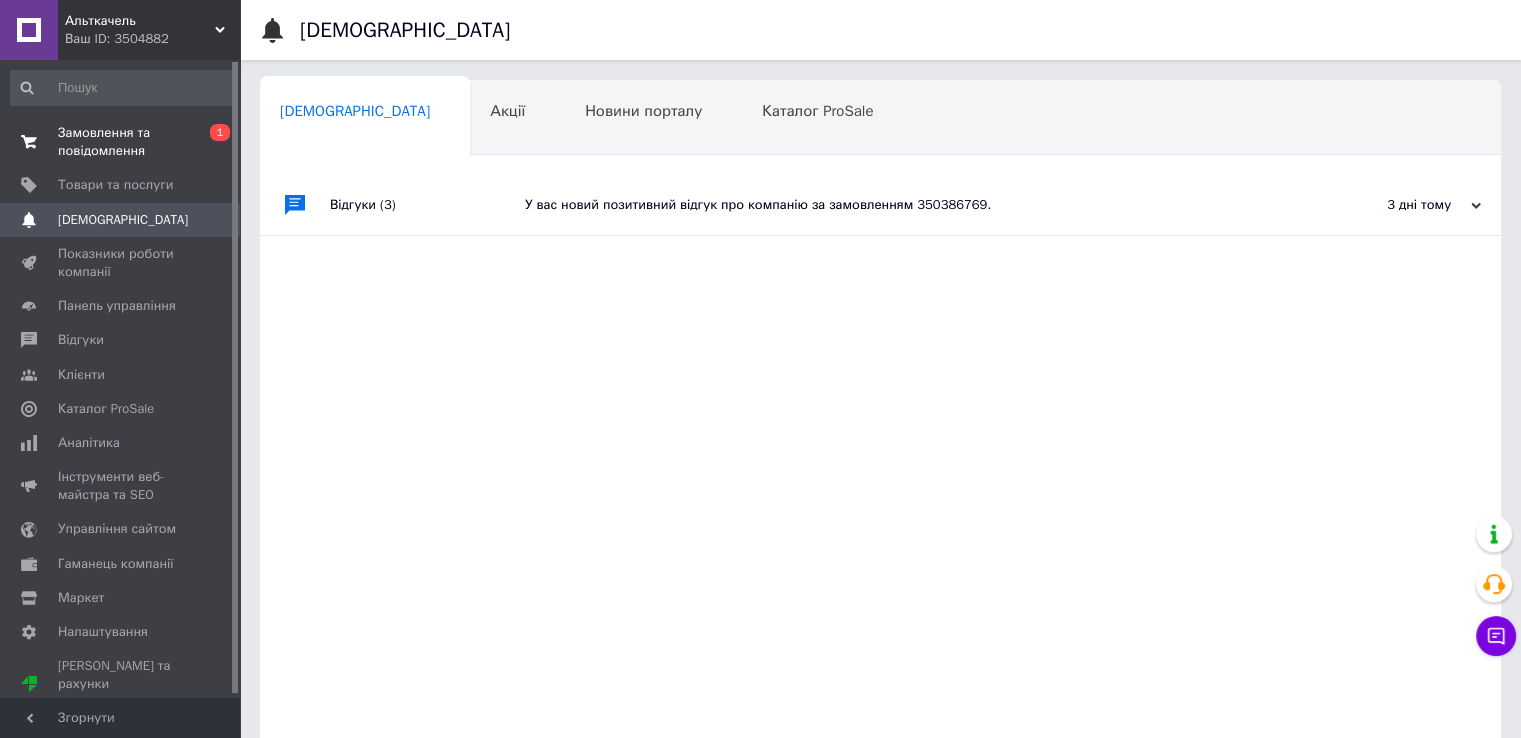 click on "Замовлення та повідомлення" at bounding box center [121, 142] 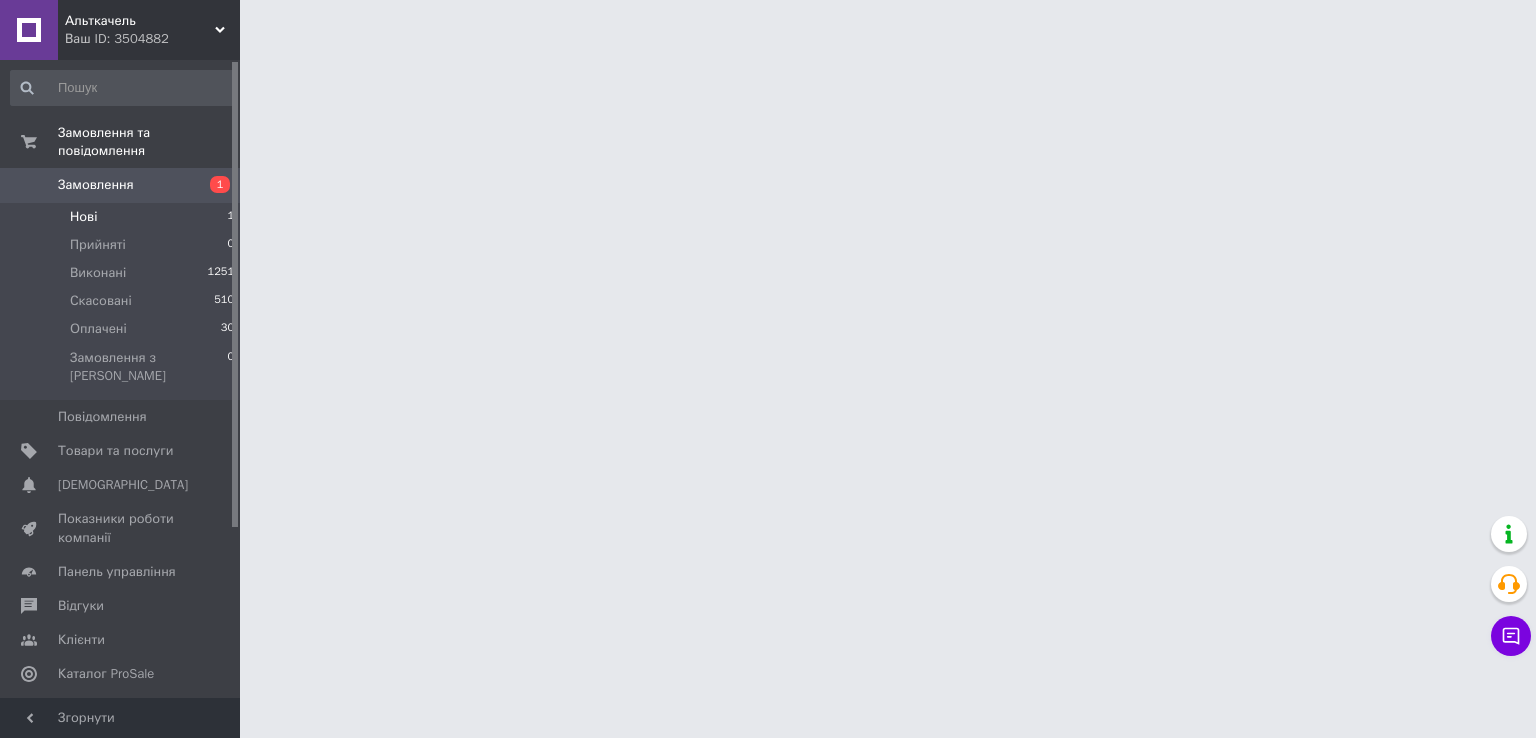 click on "Нові 1" at bounding box center [123, 217] 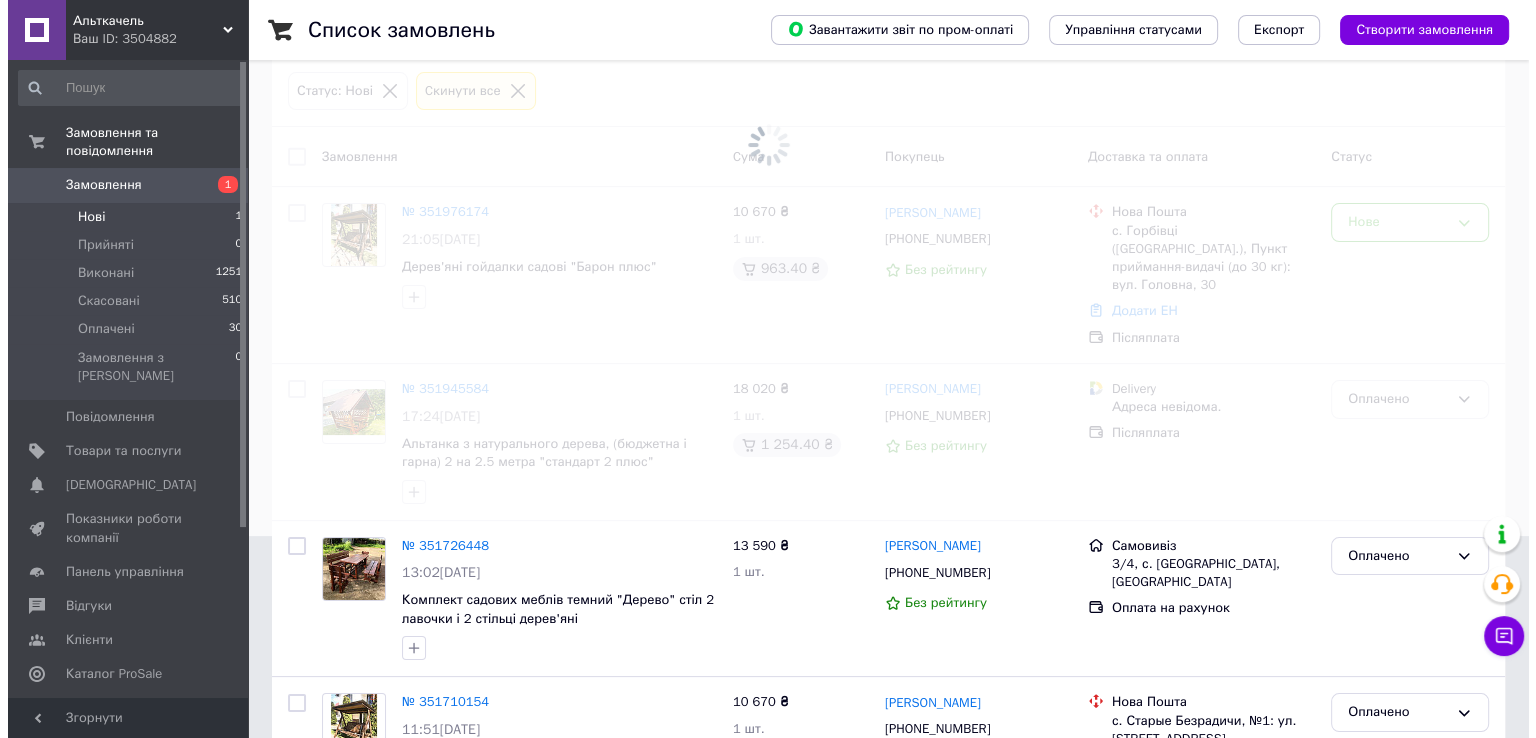 scroll, scrollTop: 0, scrollLeft: 0, axis: both 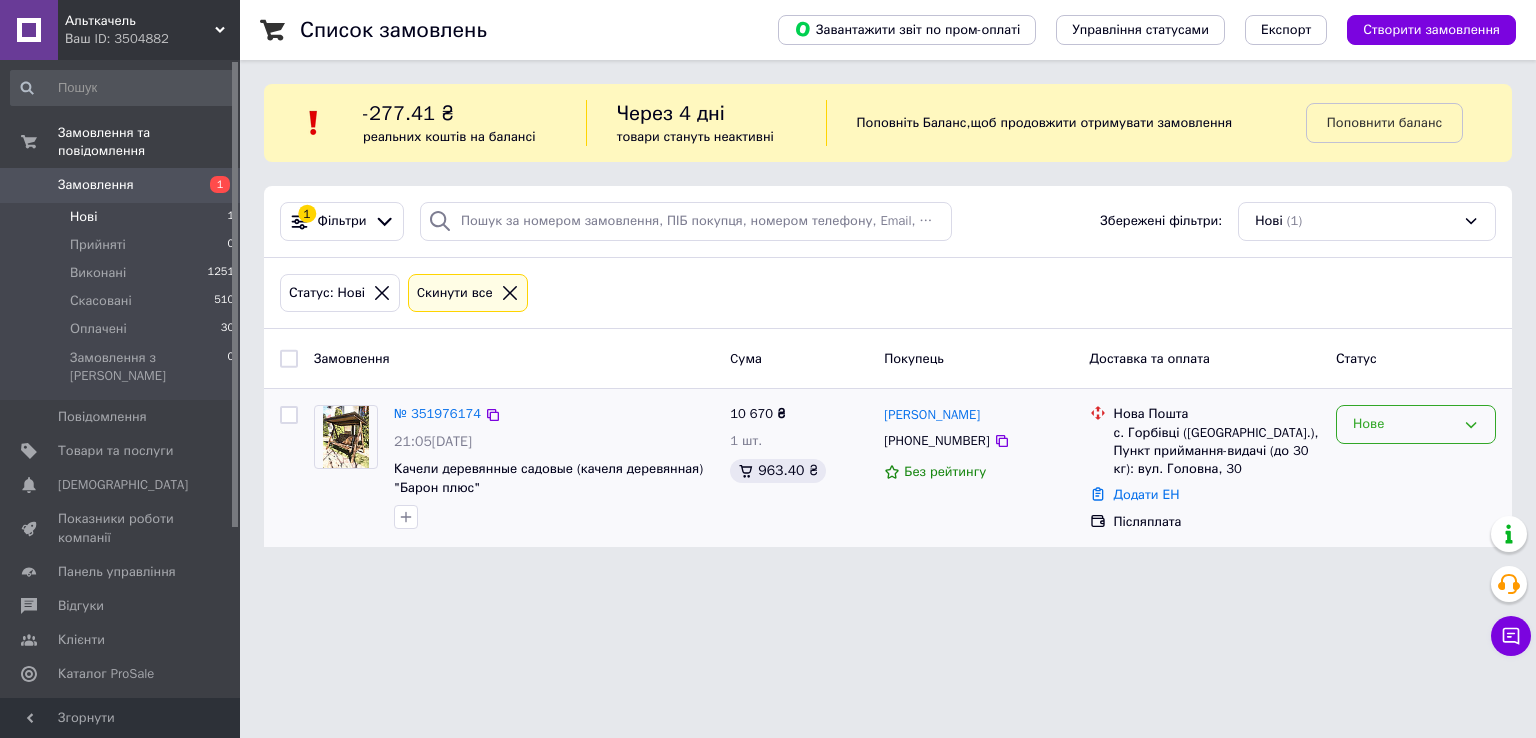 click on "Нове" at bounding box center (1404, 424) 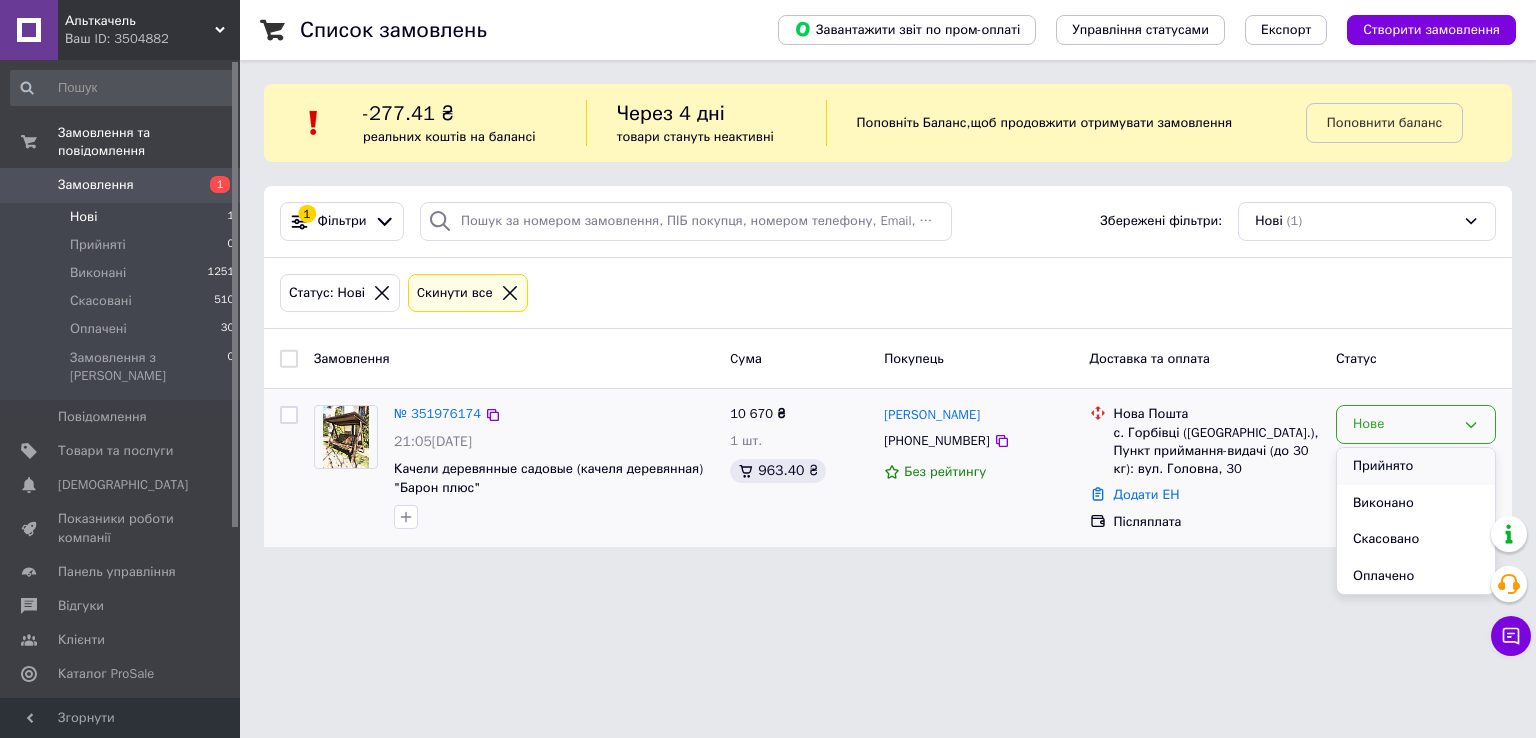 click on "Прийнято" at bounding box center [1416, 466] 